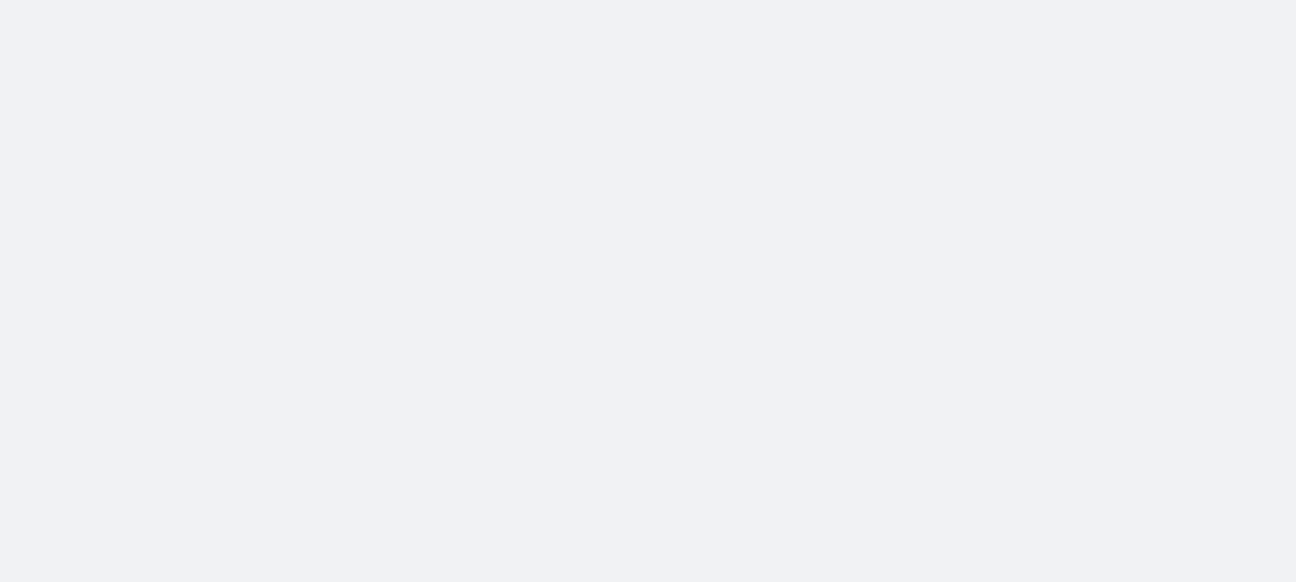 scroll, scrollTop: 0, scrollLeft: 0, axis: both 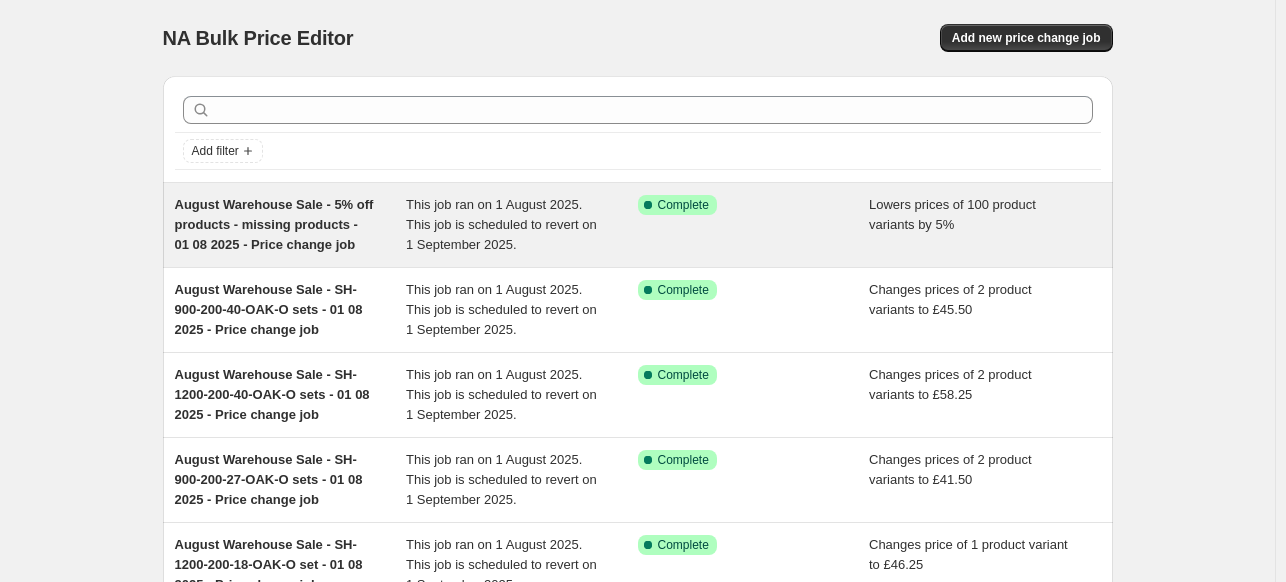click on "August Warehouse Sale - 5% off products - missing products - 01 08 2025 - Price change job" at bounding box center [274, 224] 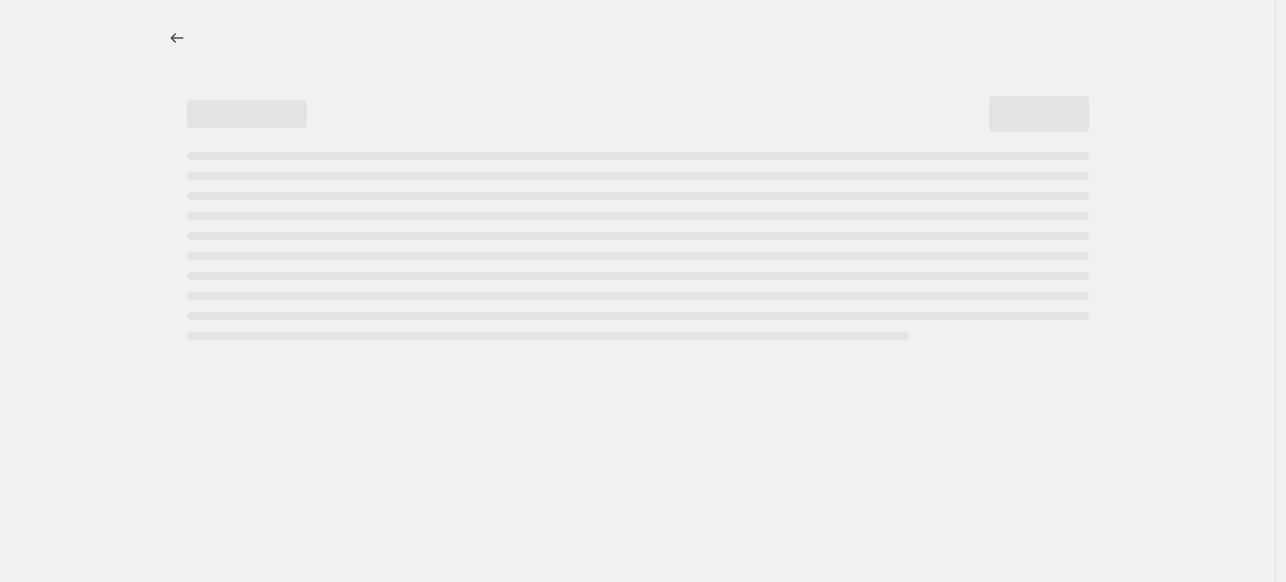 select on "percentage" 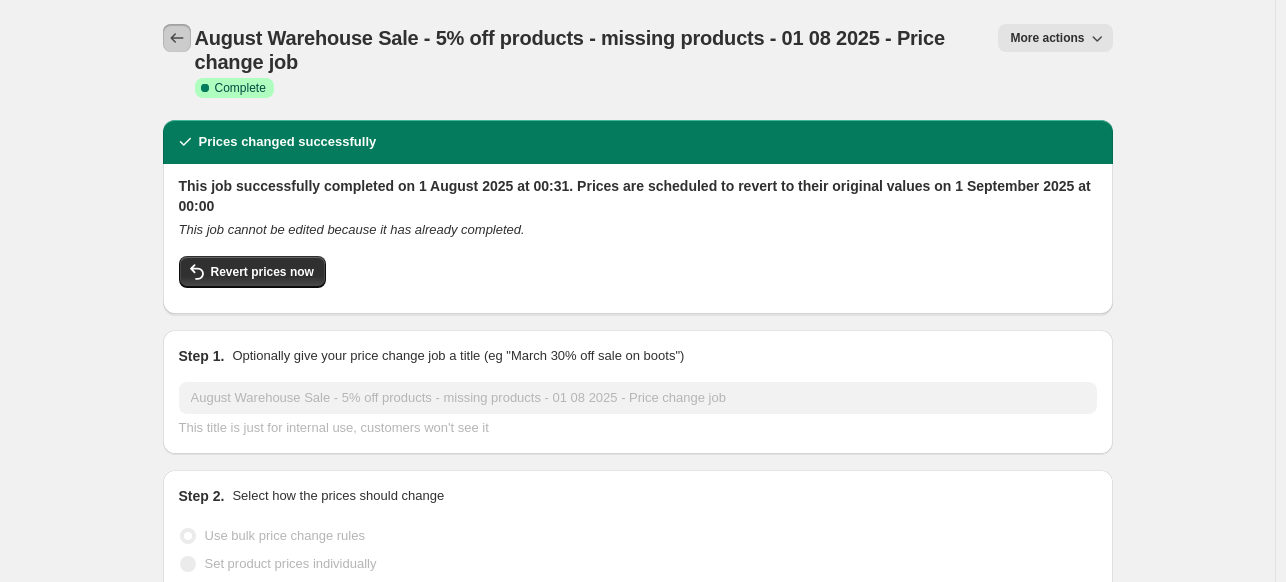 click 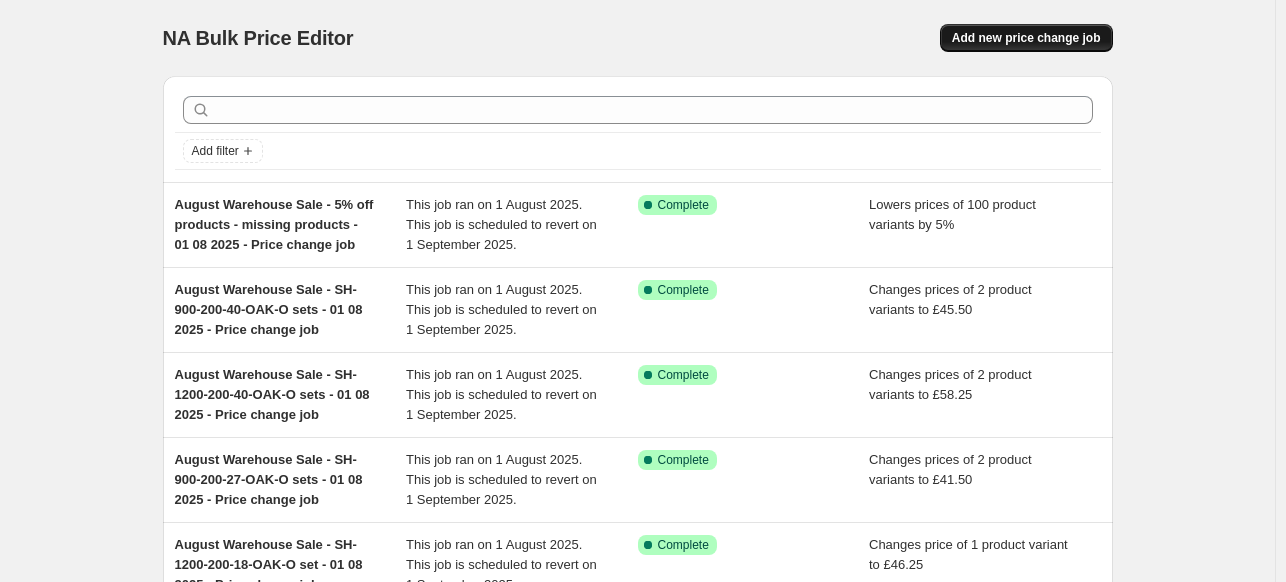 click on "Add new price change job" at bounding box center [1026, 38] 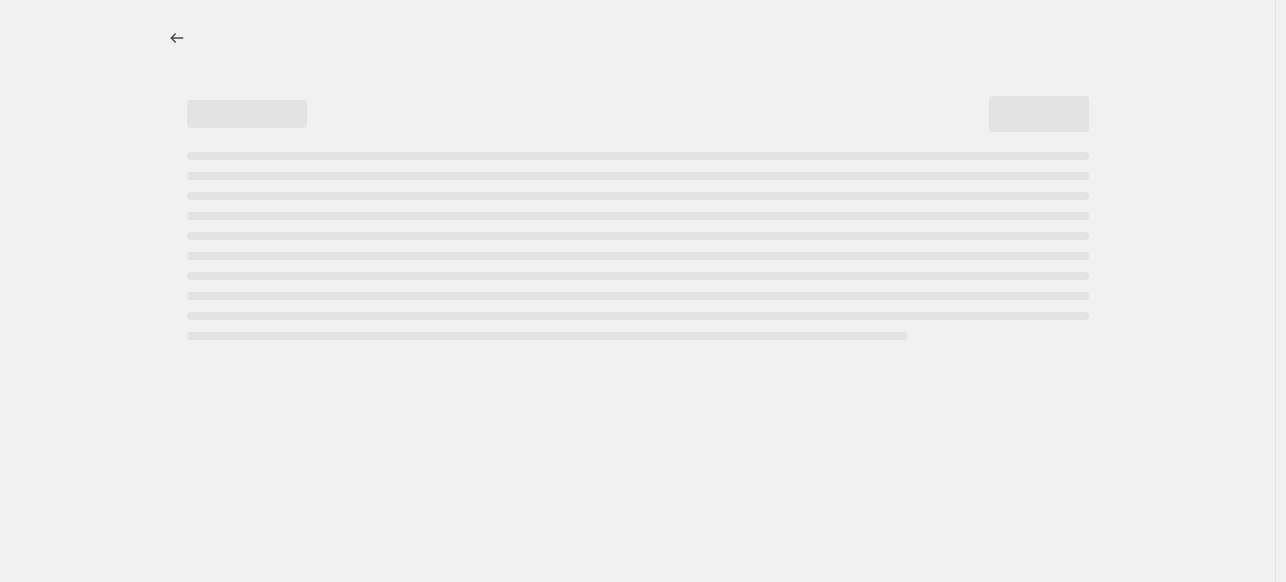 select on "percentage" 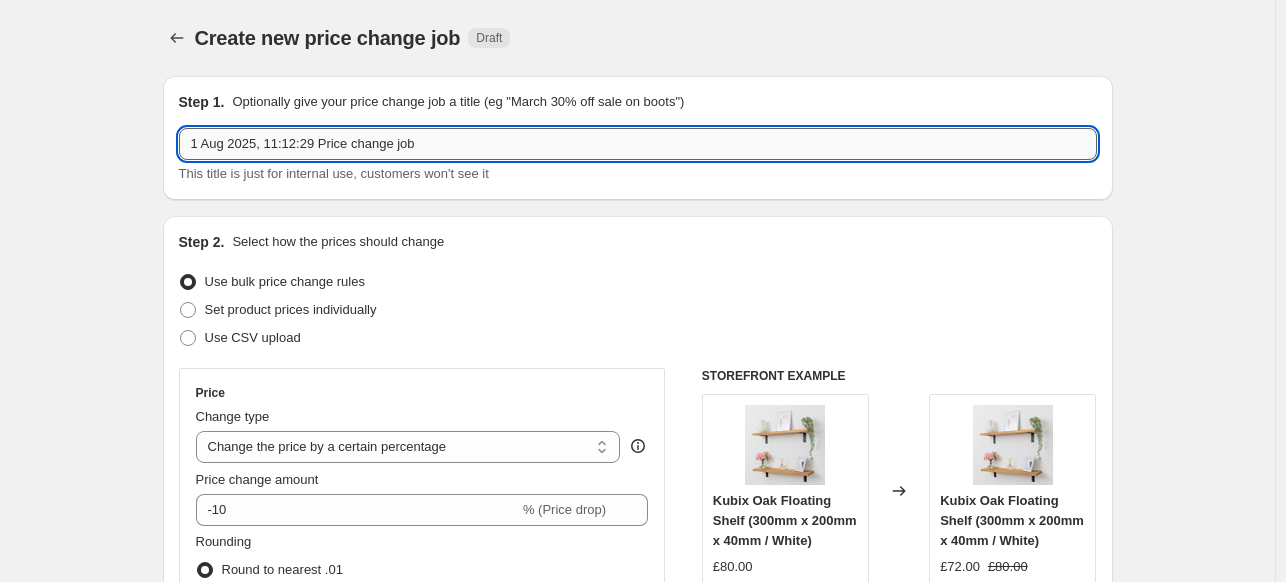 click on "1 Aug 2025, 11:12:29 Price change job" at bounding box center [638, 144] 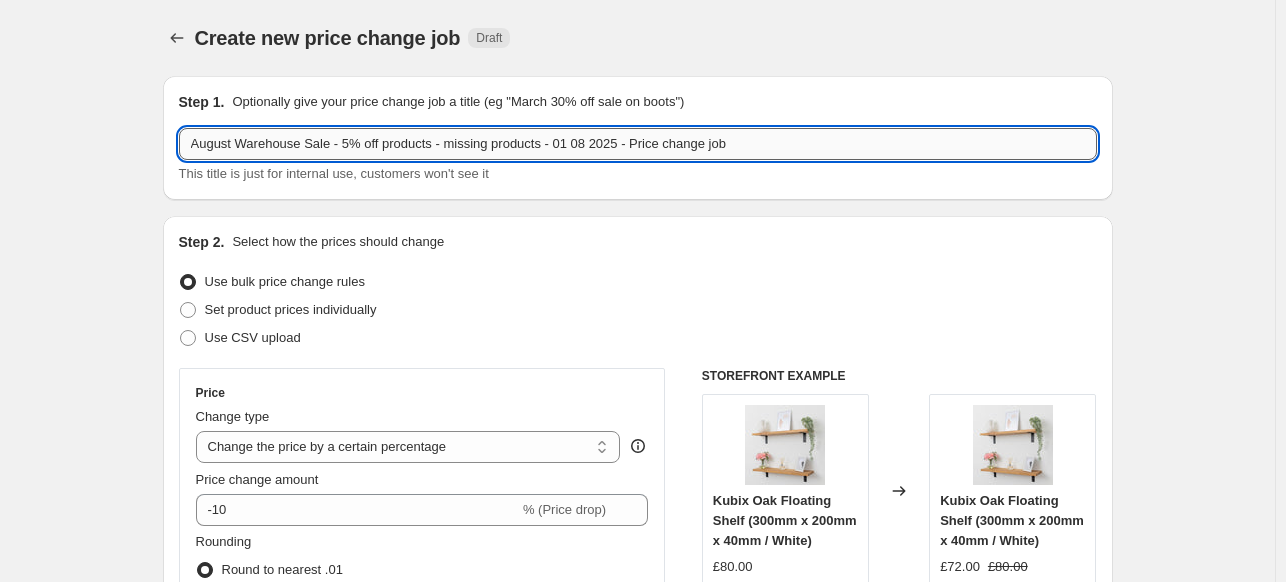 click on "August Warehouse Sale - 5% off products - missing products - 01 08 2025 - Price change job" at bounding box center [638, 144] 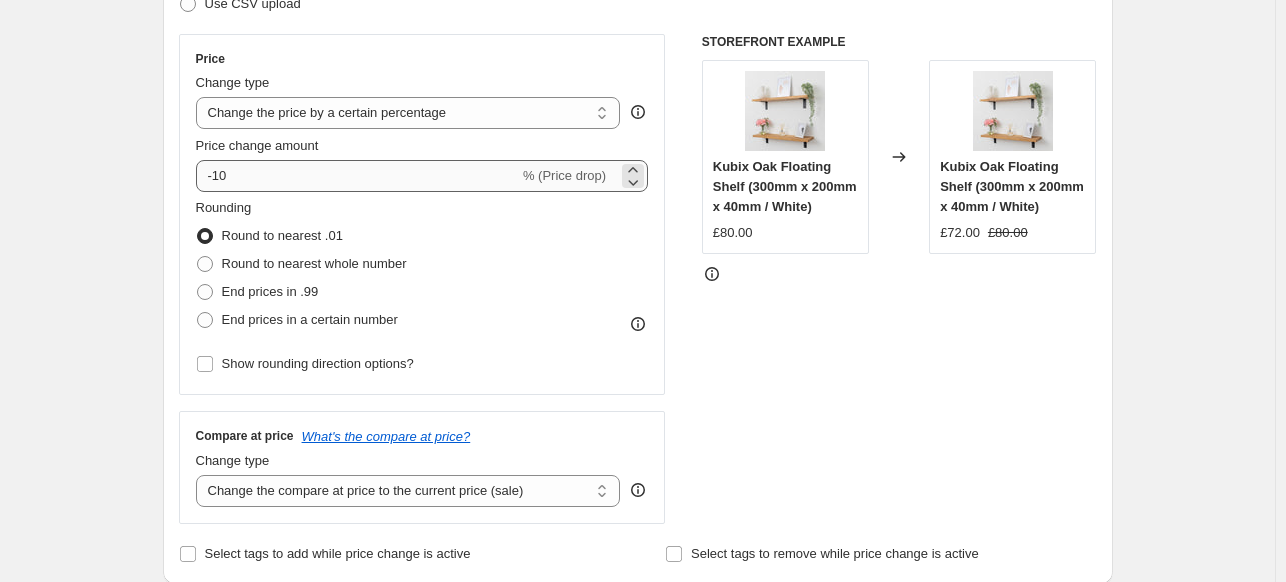 scroll, scrollTop: 300, scrollLeft: 0, axis: vertical 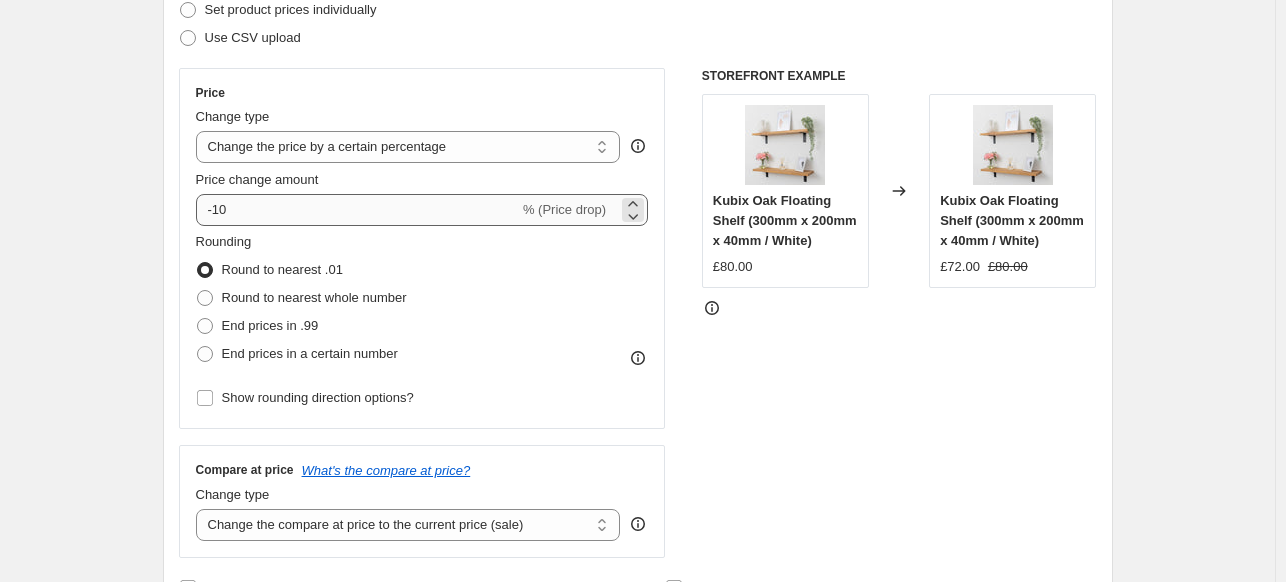 type on "August Warehouse Sale - 5% off products - missing products 2 - 01 08 2025 - Price change job" 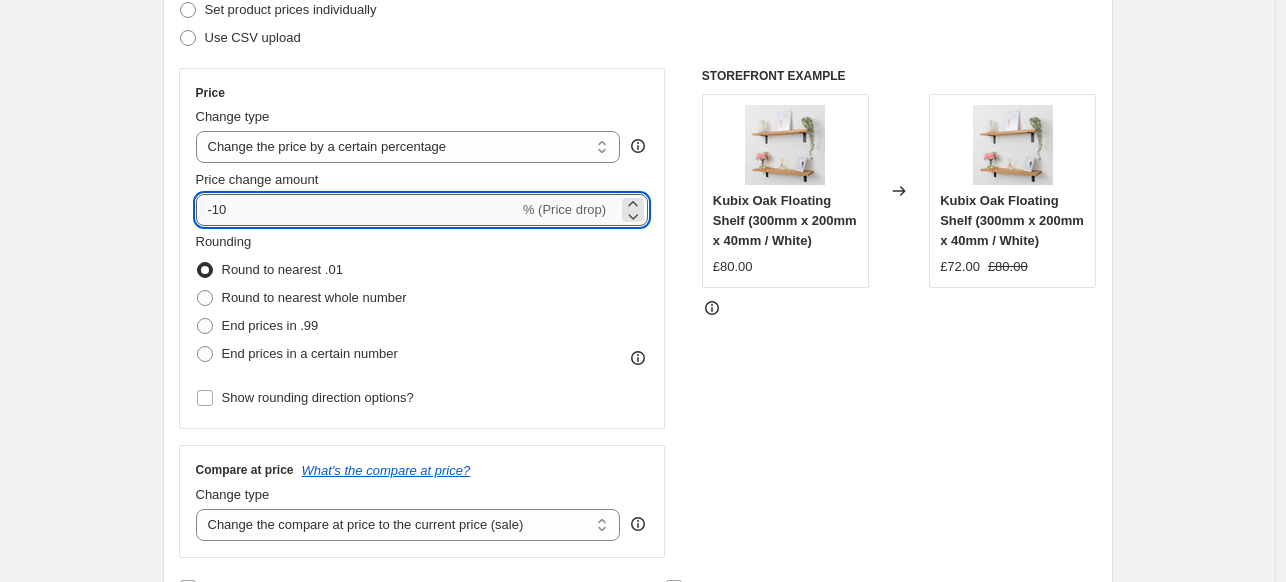 drag, startPoint x: 344, startPoint y: 219, endPoint x: 215, endPoint y: 216, distance: 129.03488 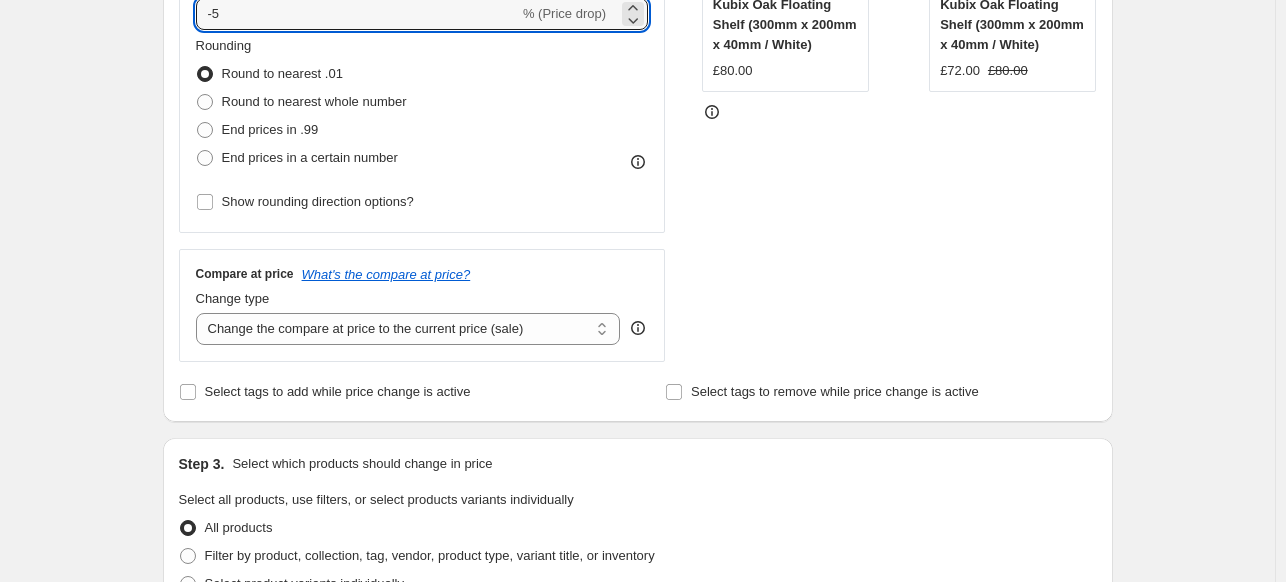 scroll, scrollTop: 600, scrollLeft: 0, axis: vertical 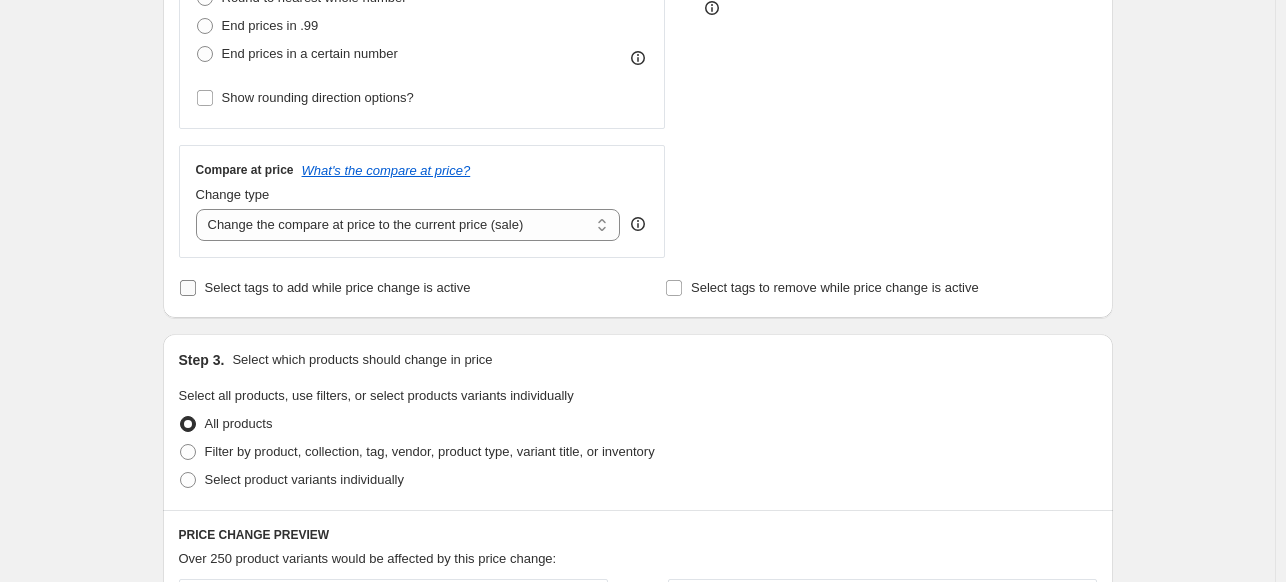 type on "-5" 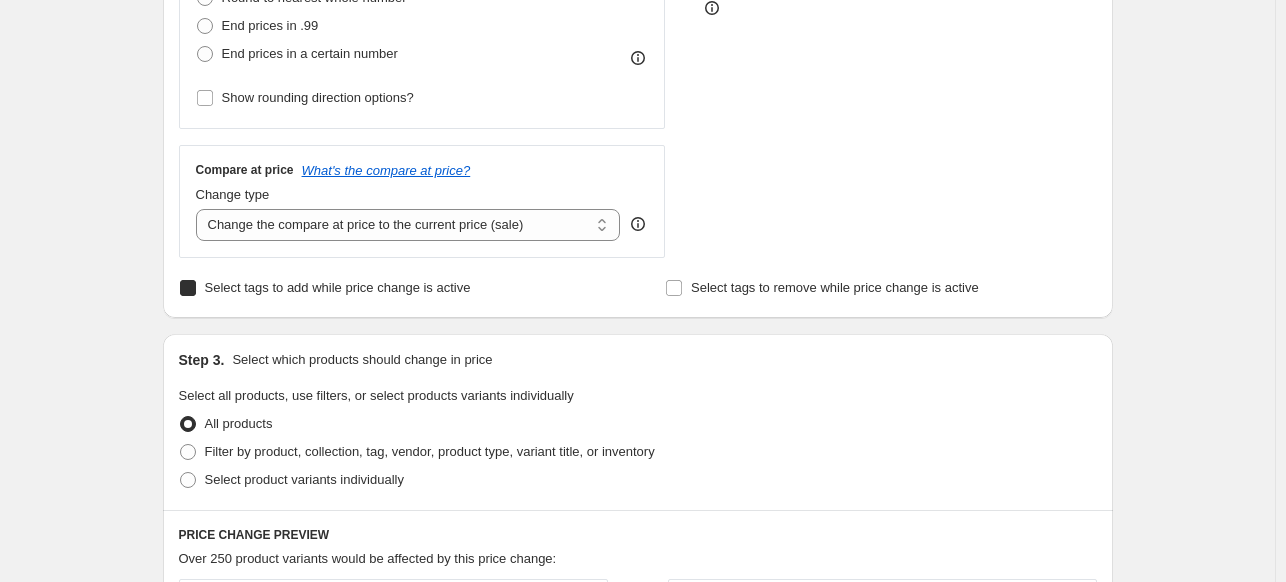 checkbox on "true" 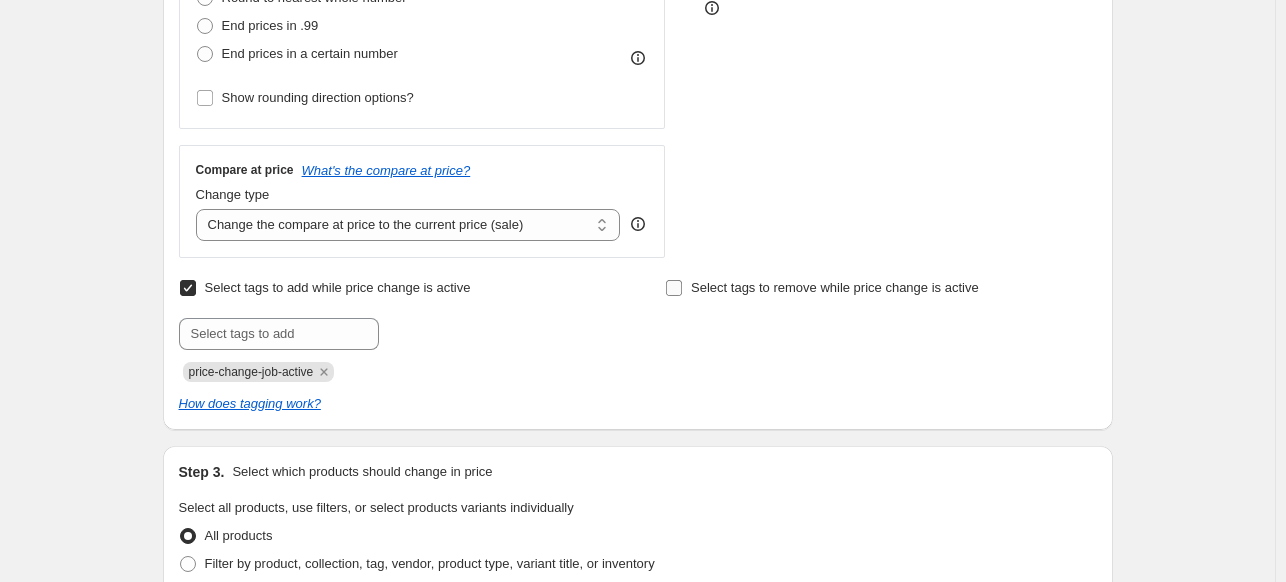 click on "Select tags to remove while price change is active" at bounding box center (822, 288) 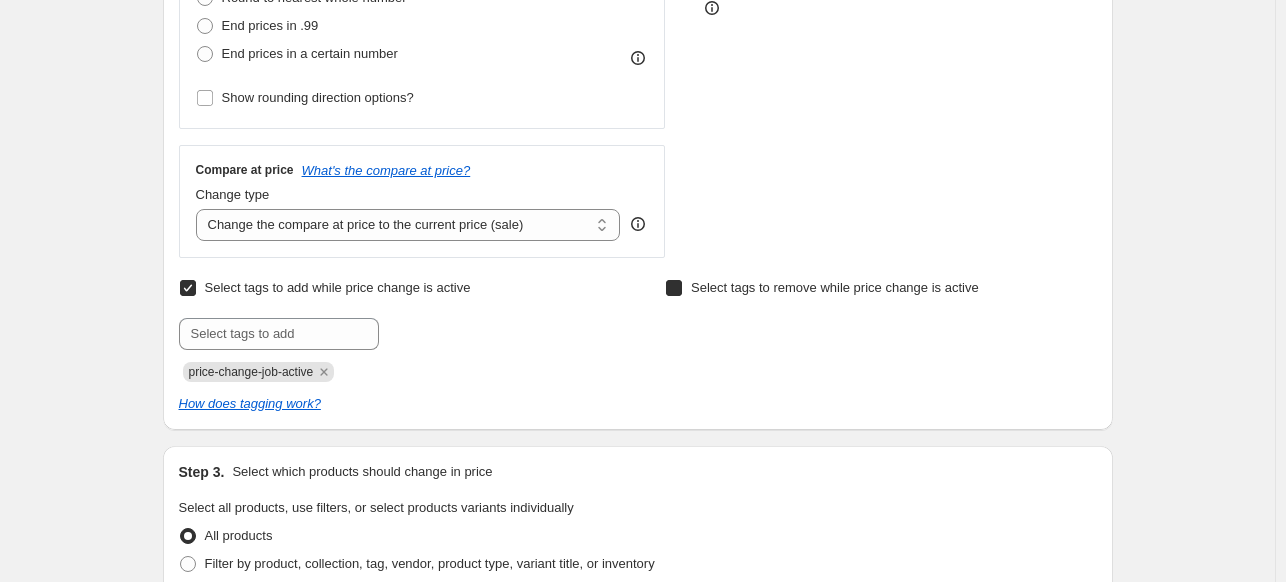 checkbox on "true" 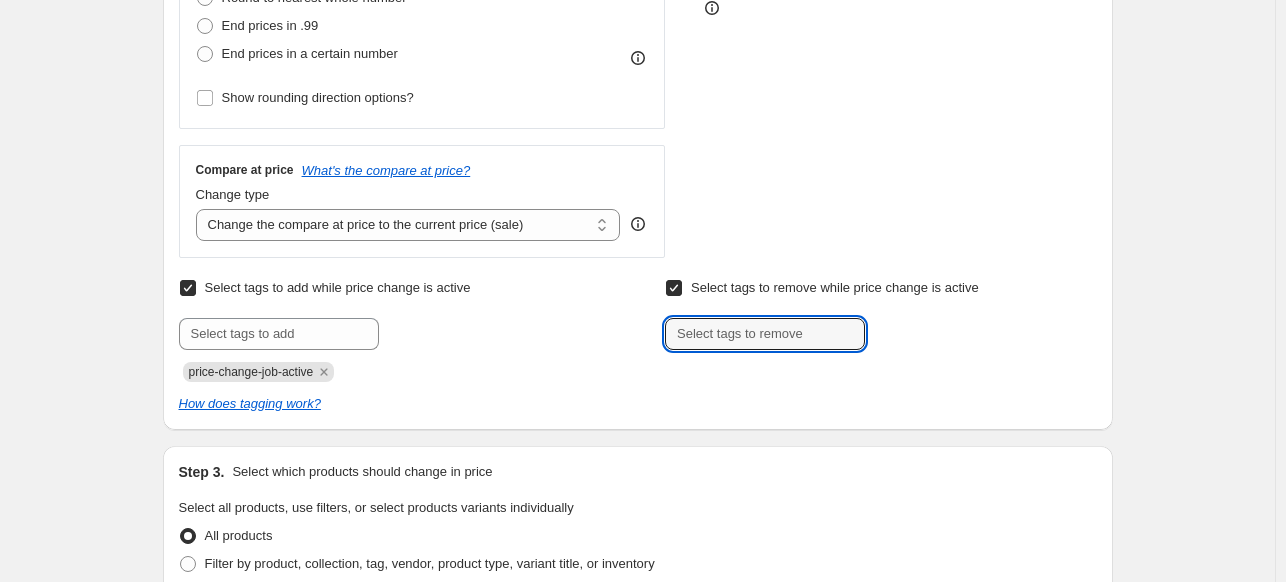 drag, startPoint x: 713, startPoint y: 336, endPoint x: 634, endPoint y: 325, distance: 79.762146 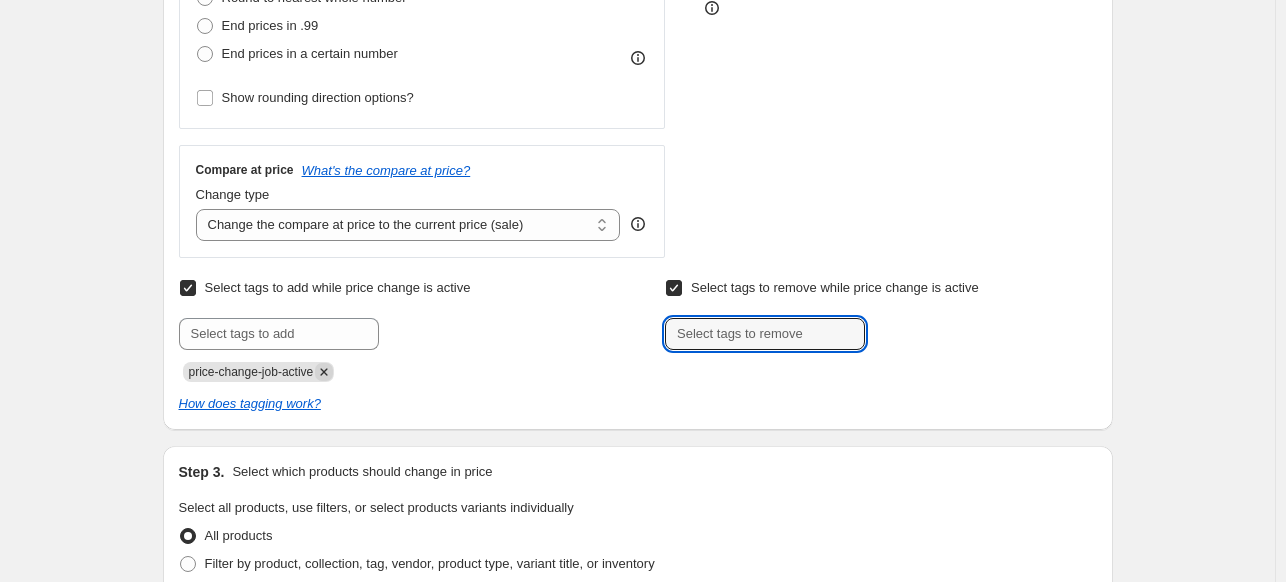 click 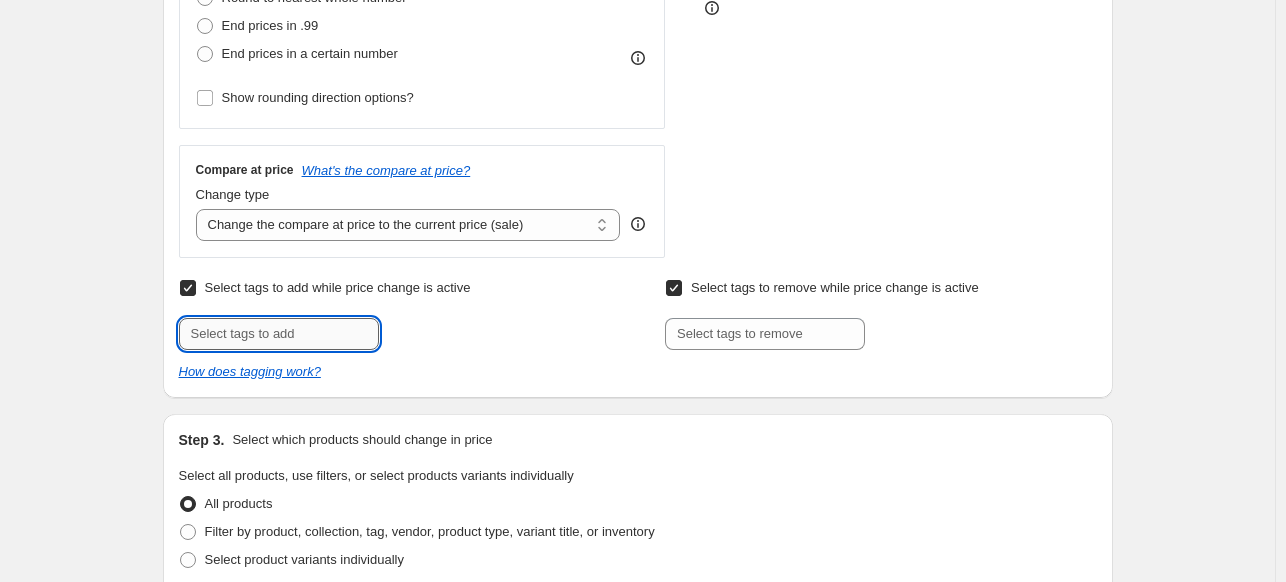 click at bounding box center (279, 334) 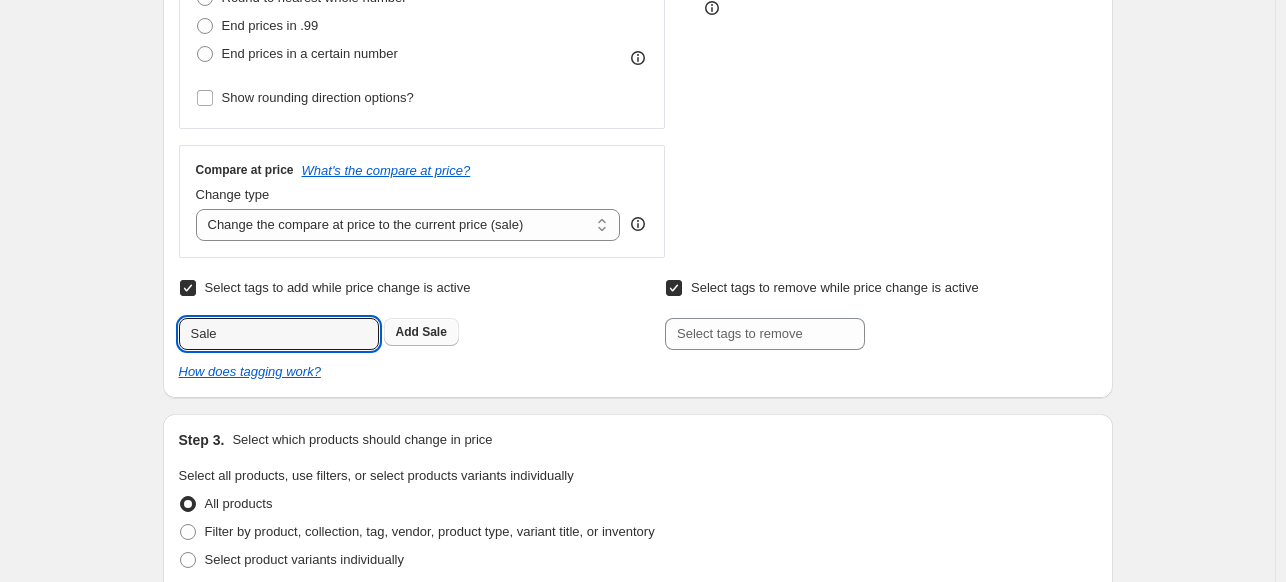 type on "Sale" 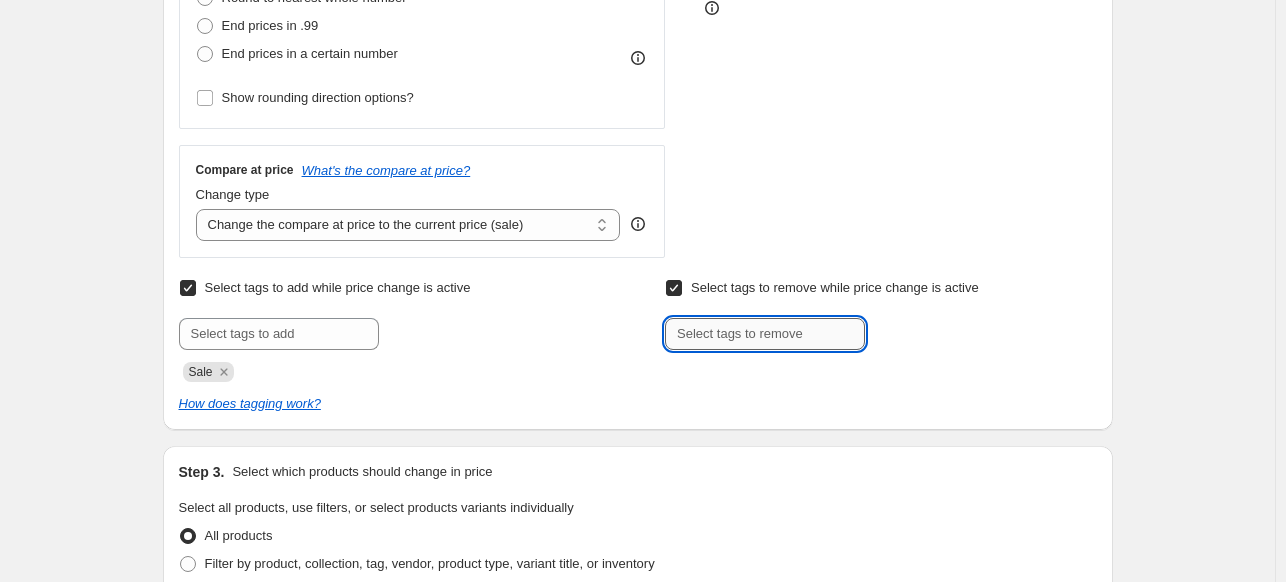 click at bounding box center [765, 334] 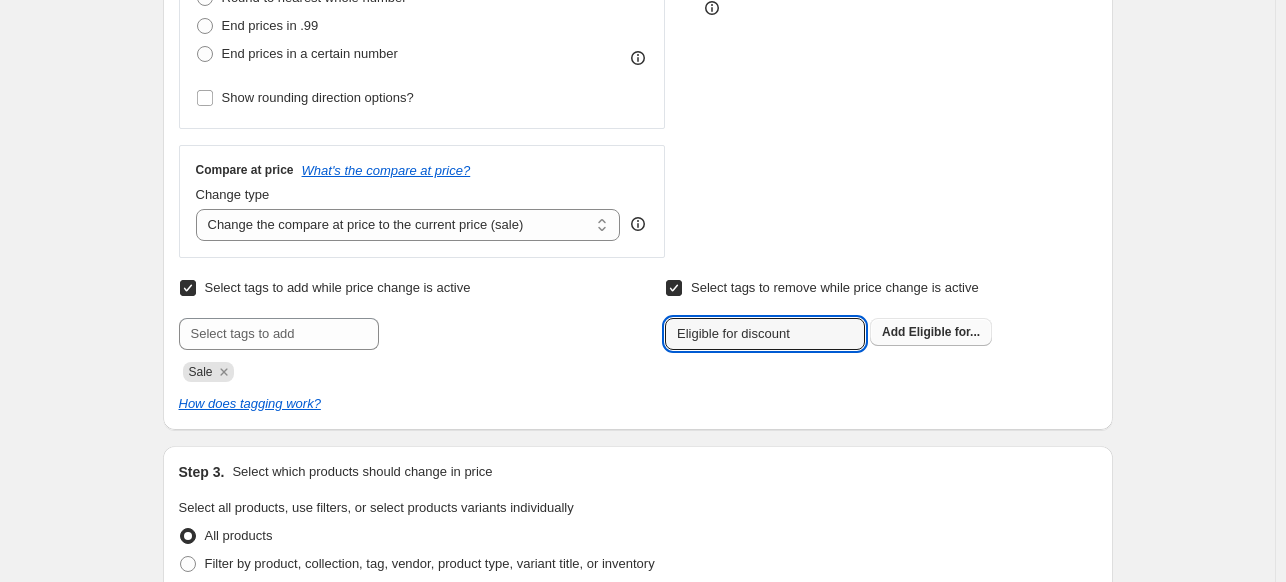 type on "Eligible for discount" 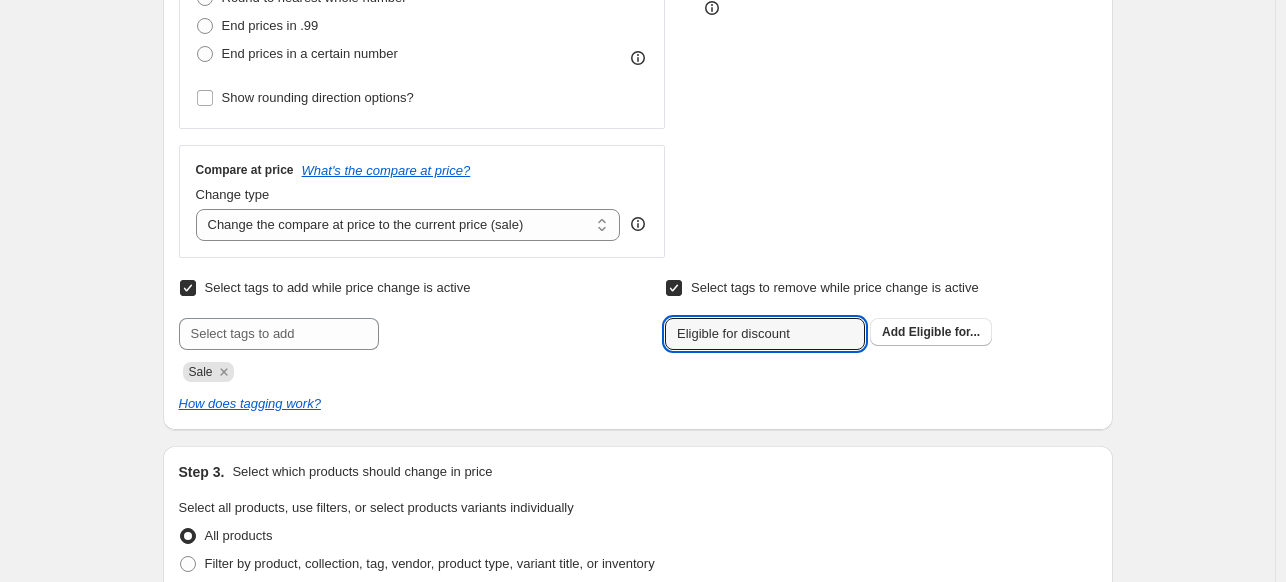 type 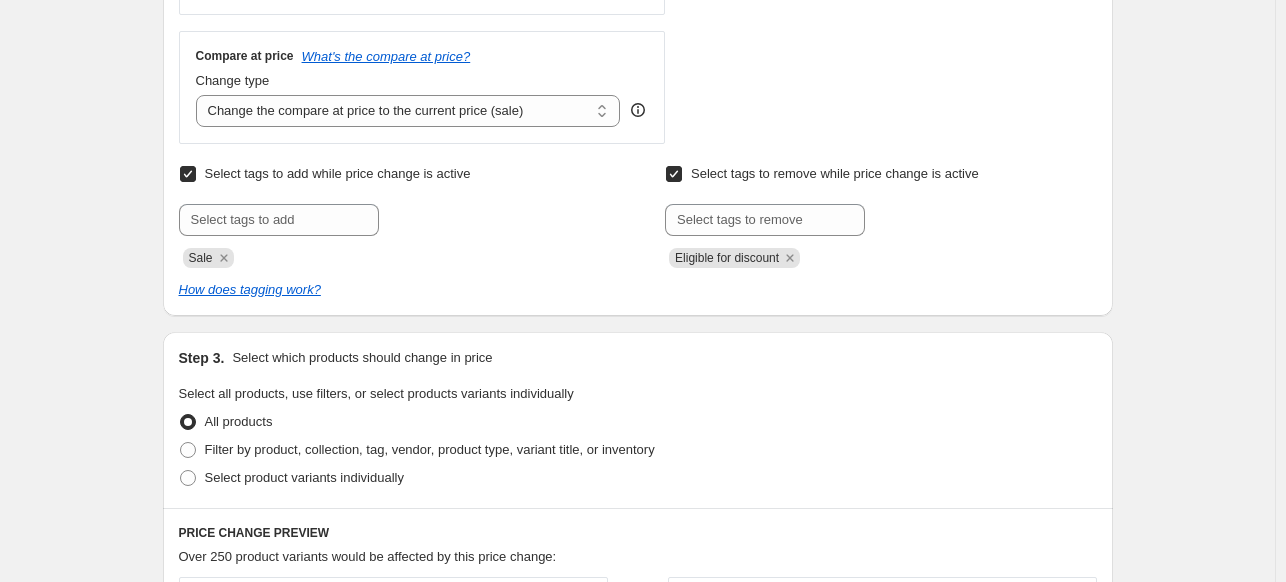 scroll, scrollTop: 800, scrollLeft: 0, axis: vertical 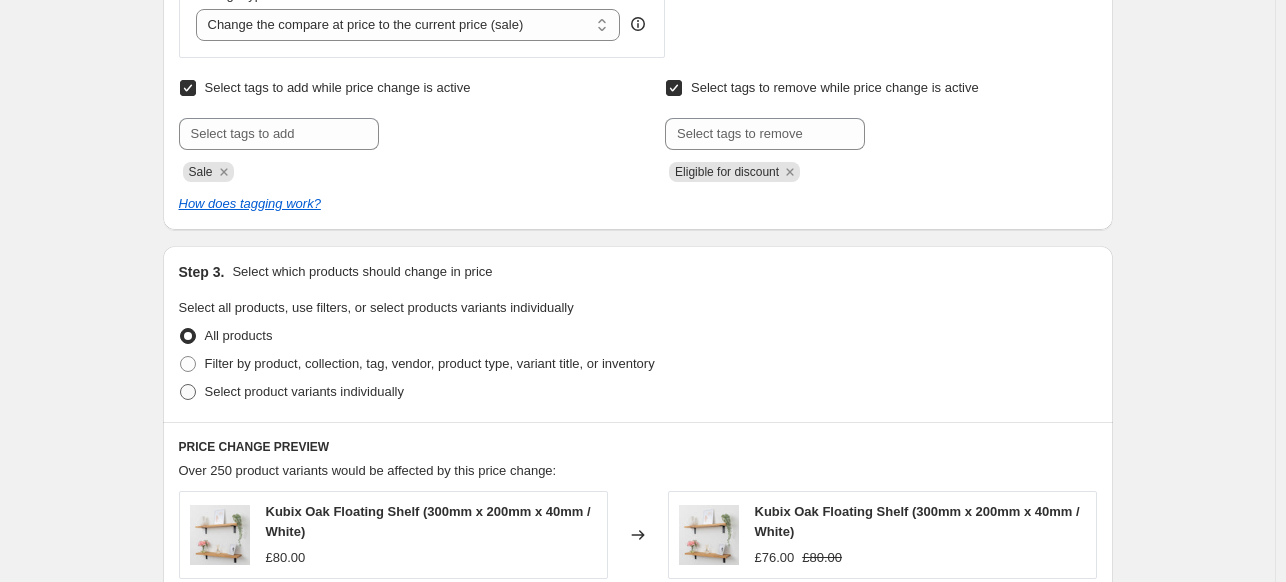 click on "Select product variants individually" at bounding box center [304, 391] 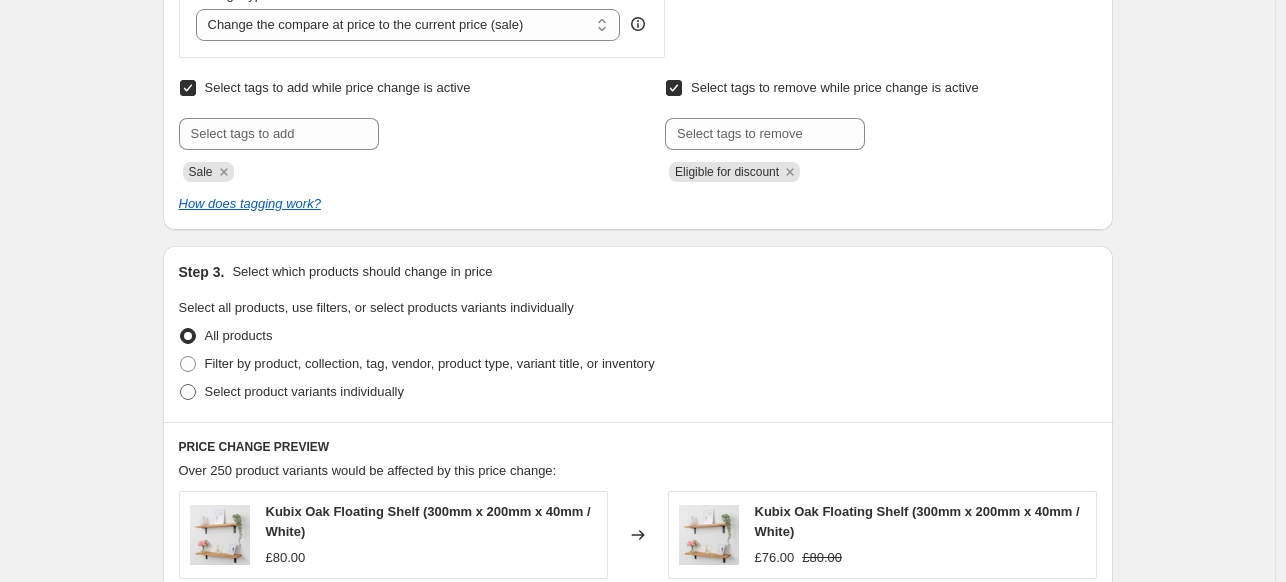 radio on "true" 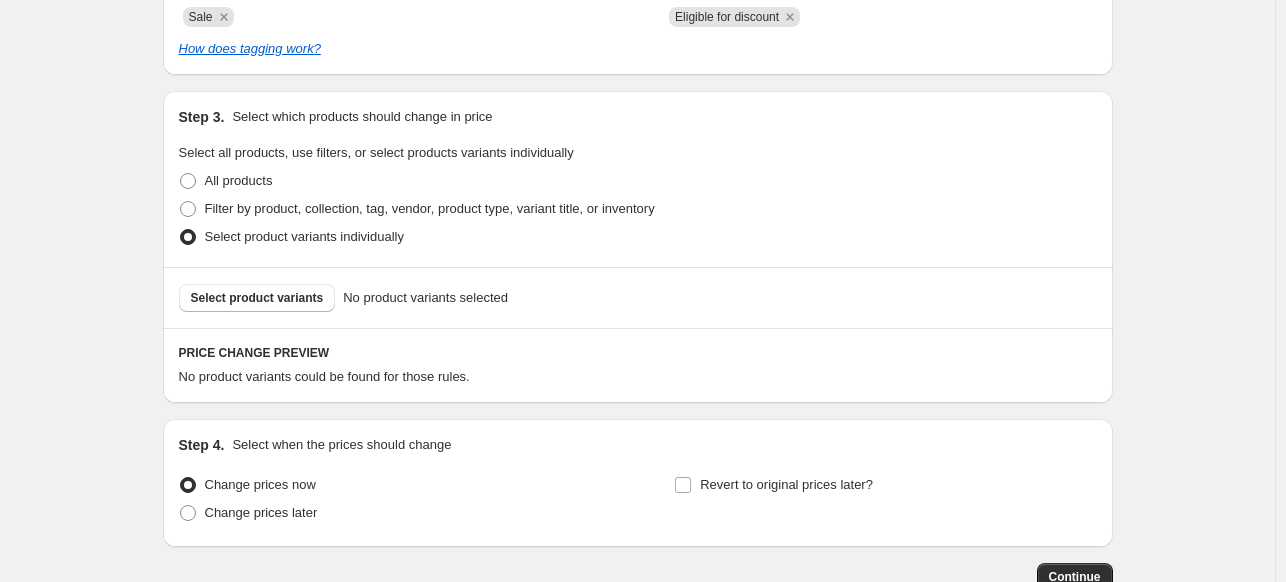 scroll, scrollTop: 1000, scrollLeft: 0, axis: vertical 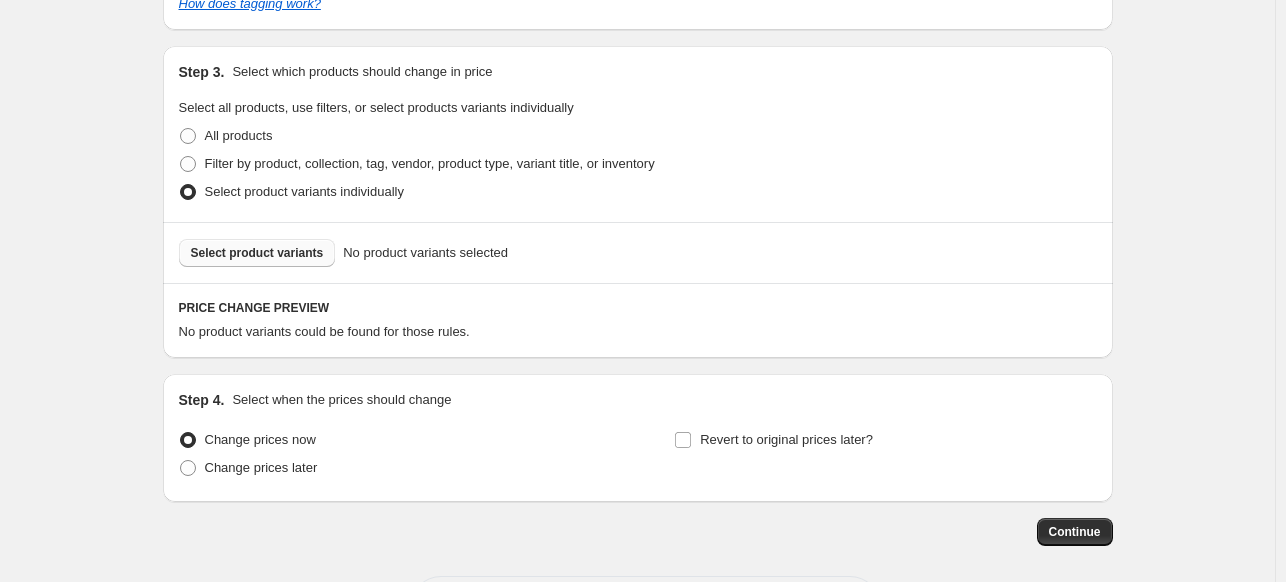 click on "Select product variants" at bounding box center [257, 253] 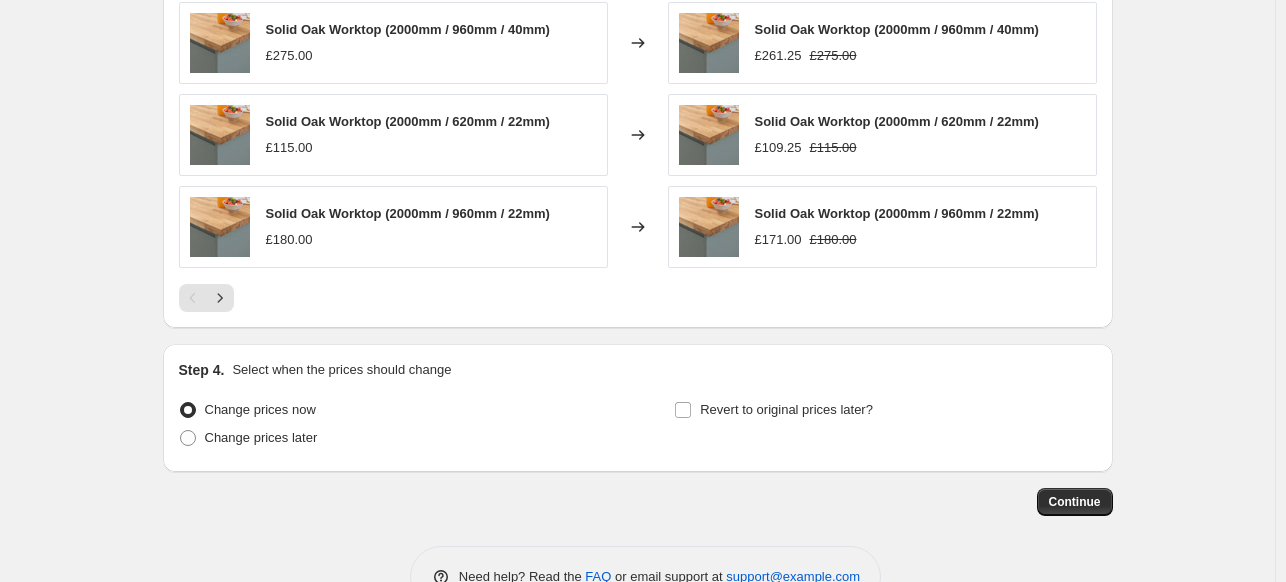 scroll, scrollTop: 1588, scrollLeft: 0, axis: vertical 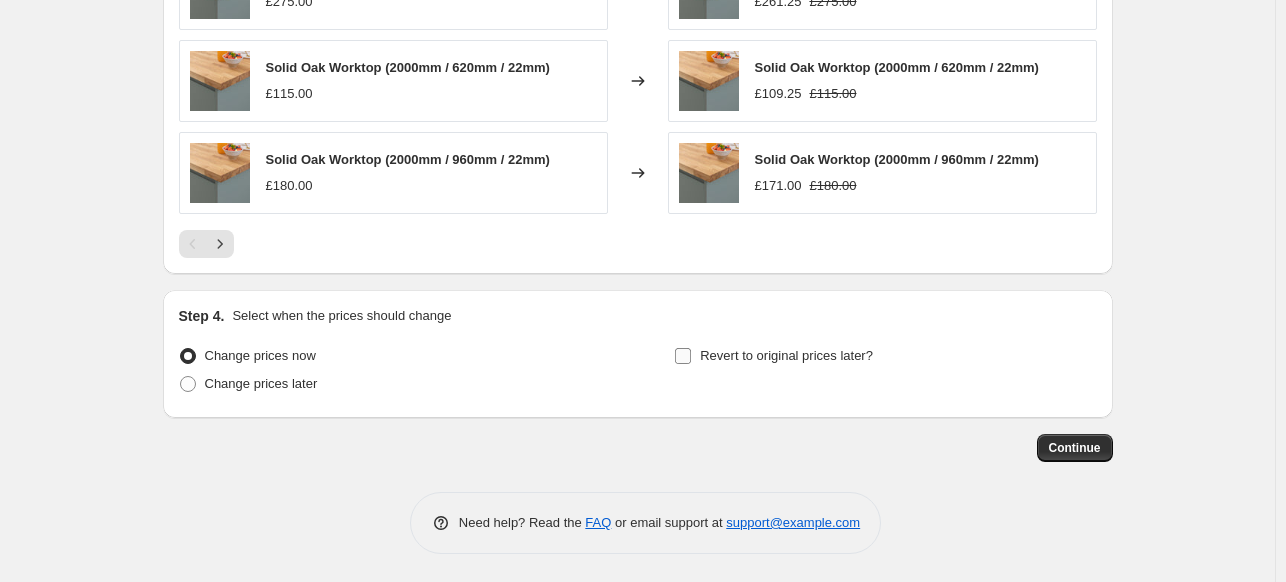 click on "Revert to original prices later?" at bounding box center (786, 355) 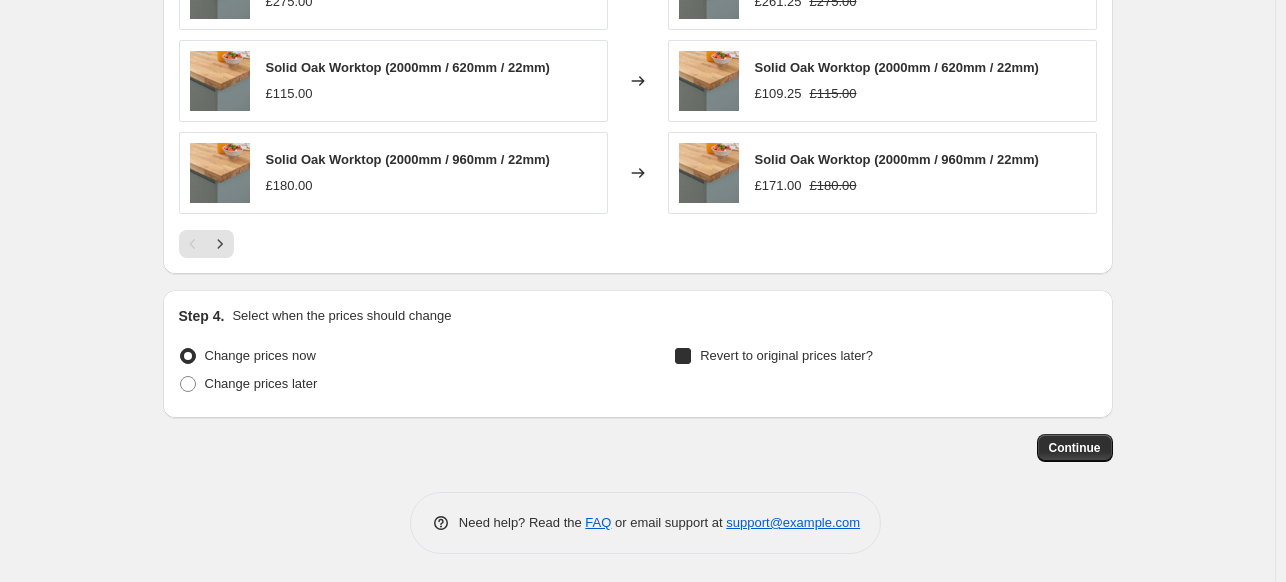 checkbox on "true" 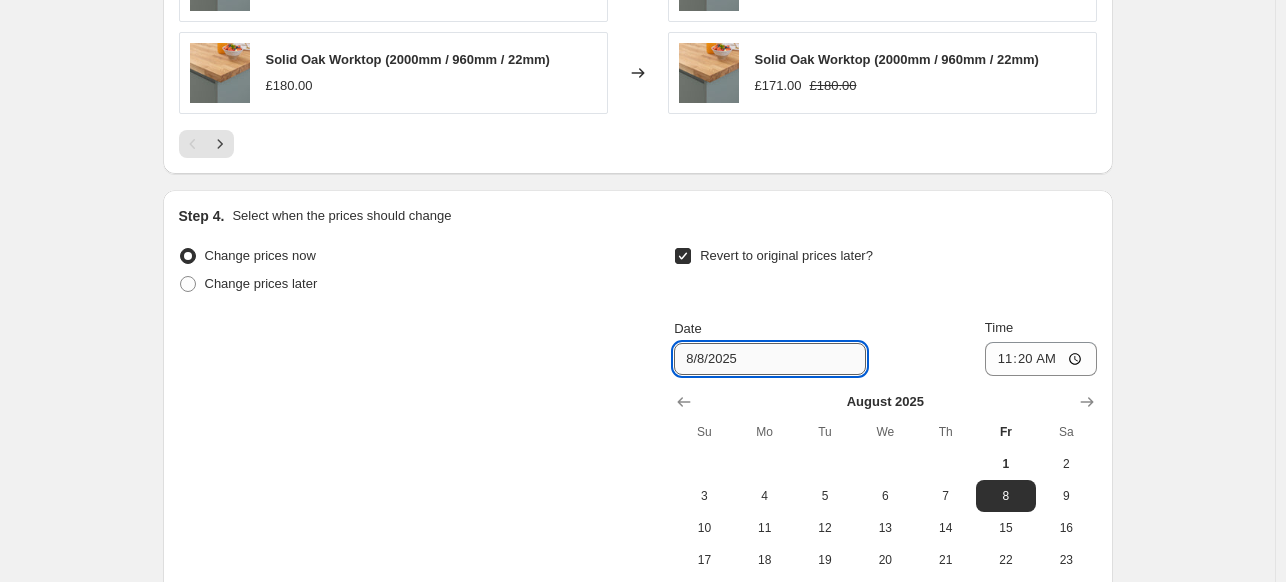 click on "8/8/2025" at bounding box center (770, 359) 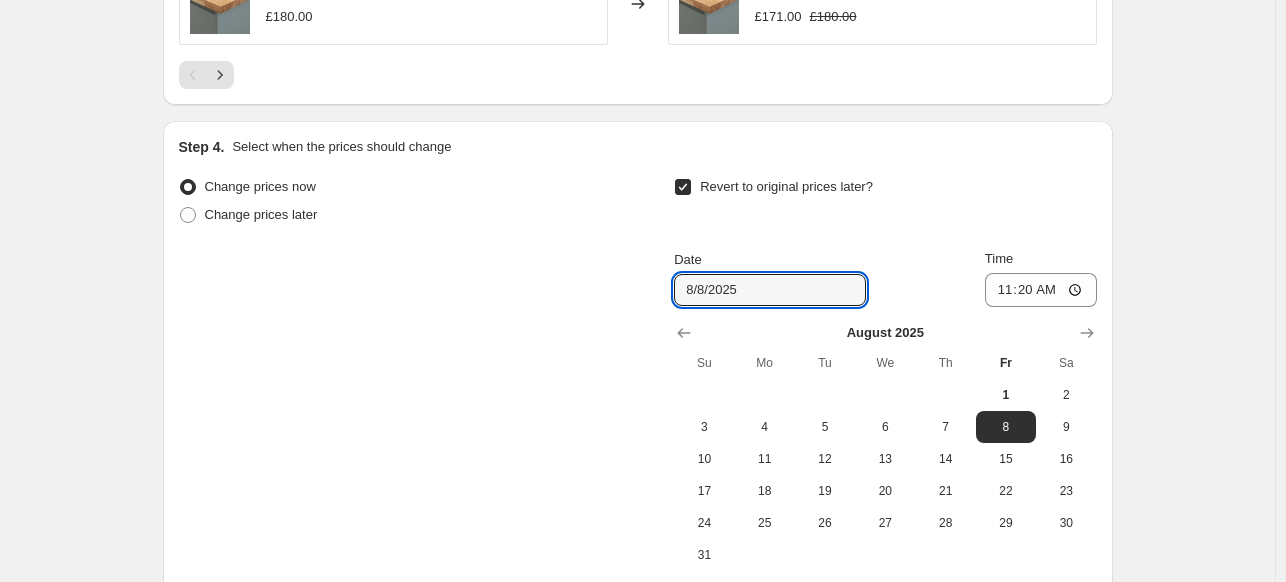 scroll, scrollTop: 1788, scrollLeft: 0, axis: vertical 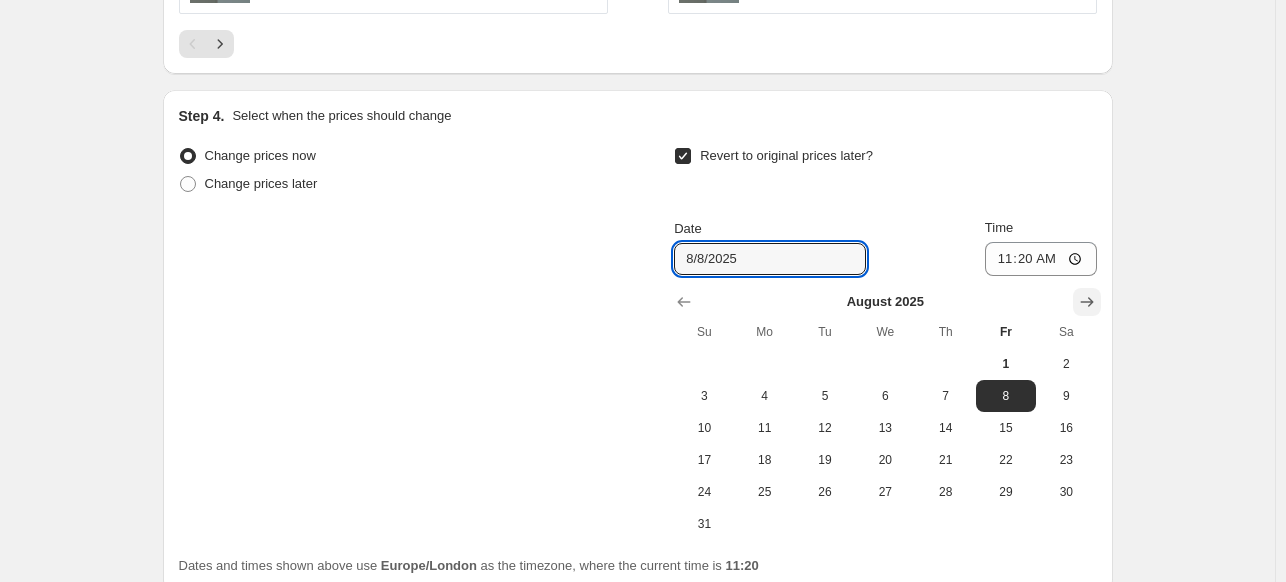 click at bounding box center [1087, 302] 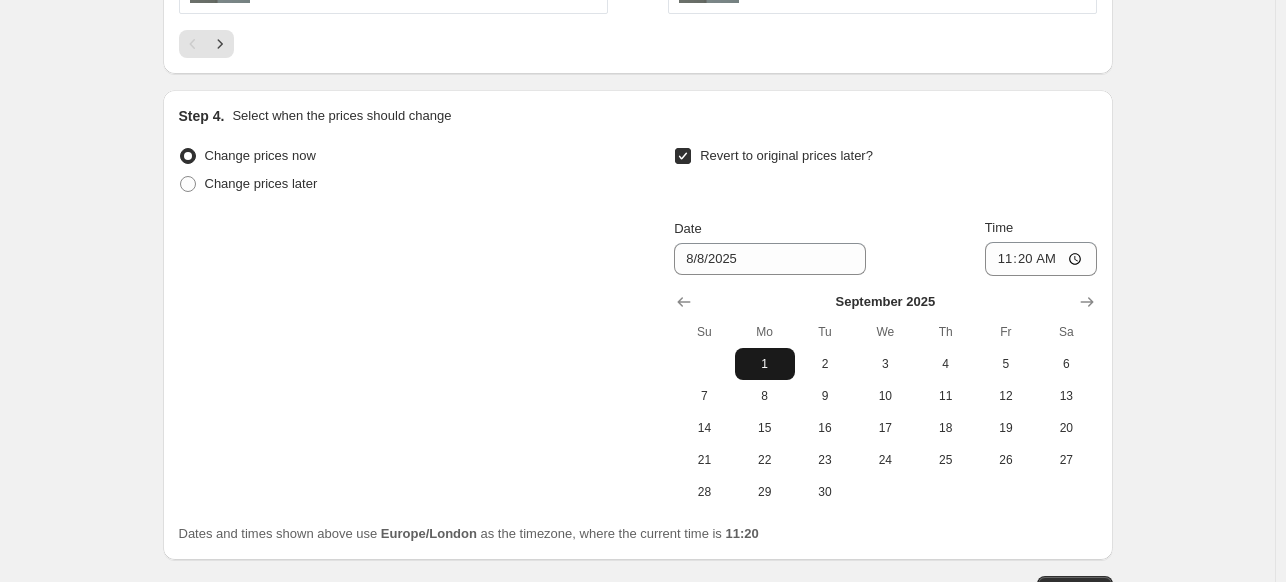 click on "1" at bounding box center (765, 364) 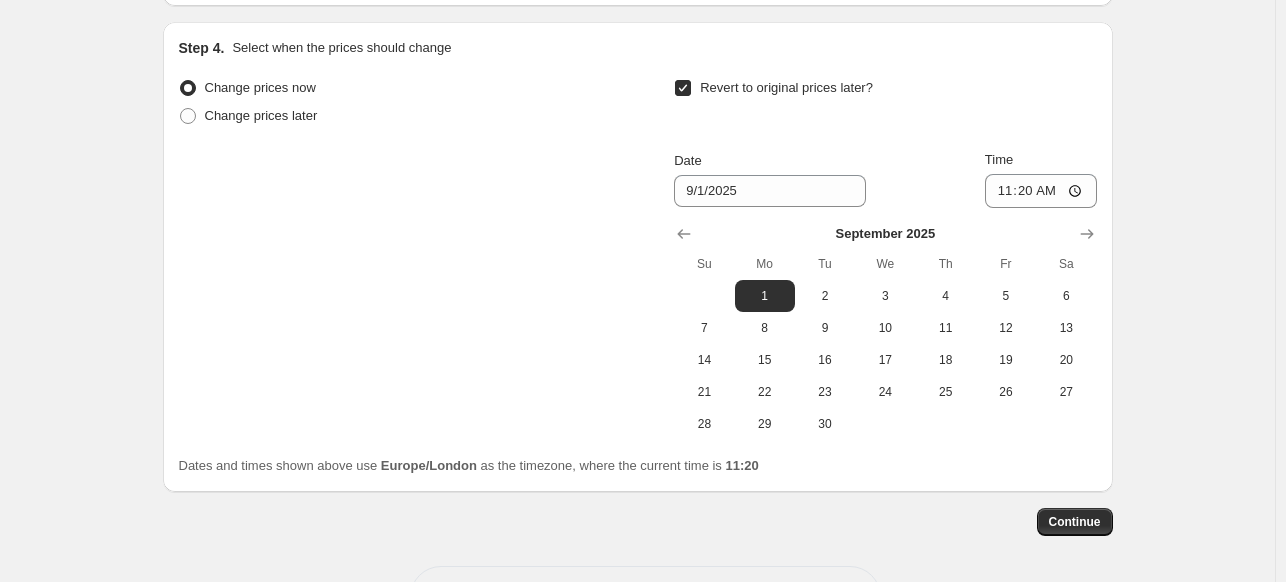 scroll, scrollTop: 1888, scrollLeft: 0, axis: vertical 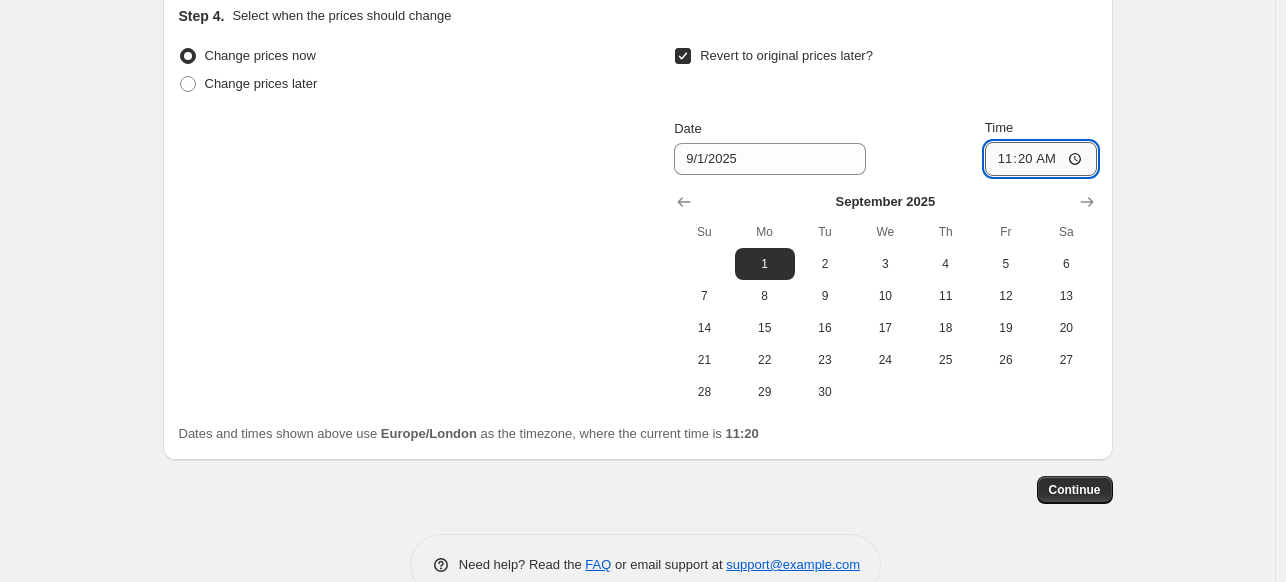 click on "11:20" at bounding box center [1041, 159] 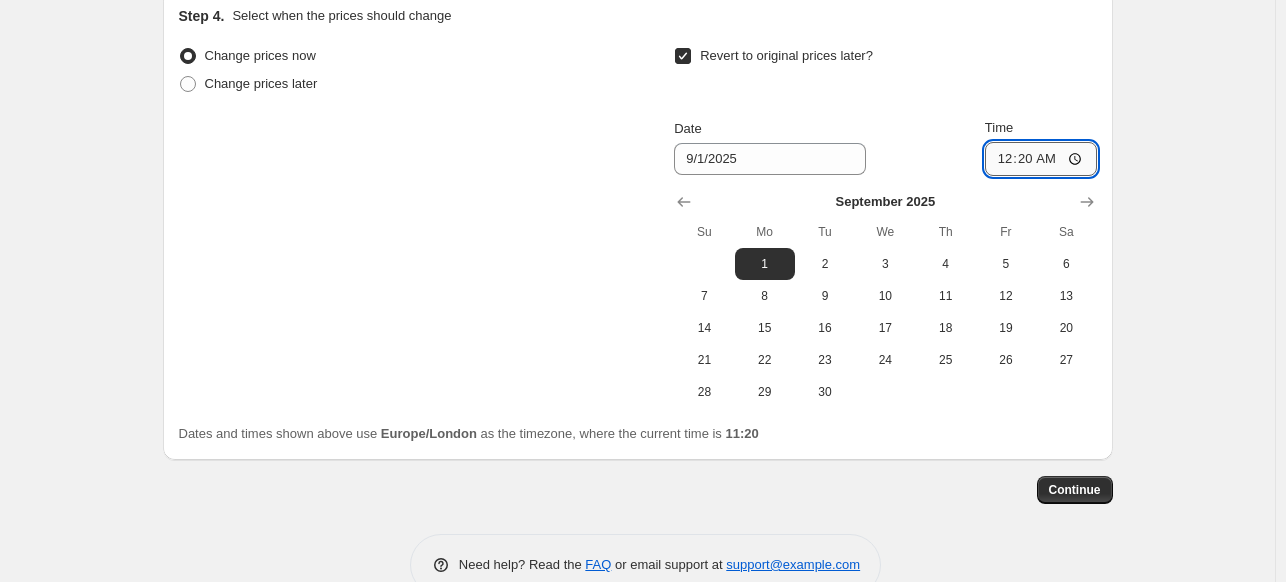 type on "00:00" 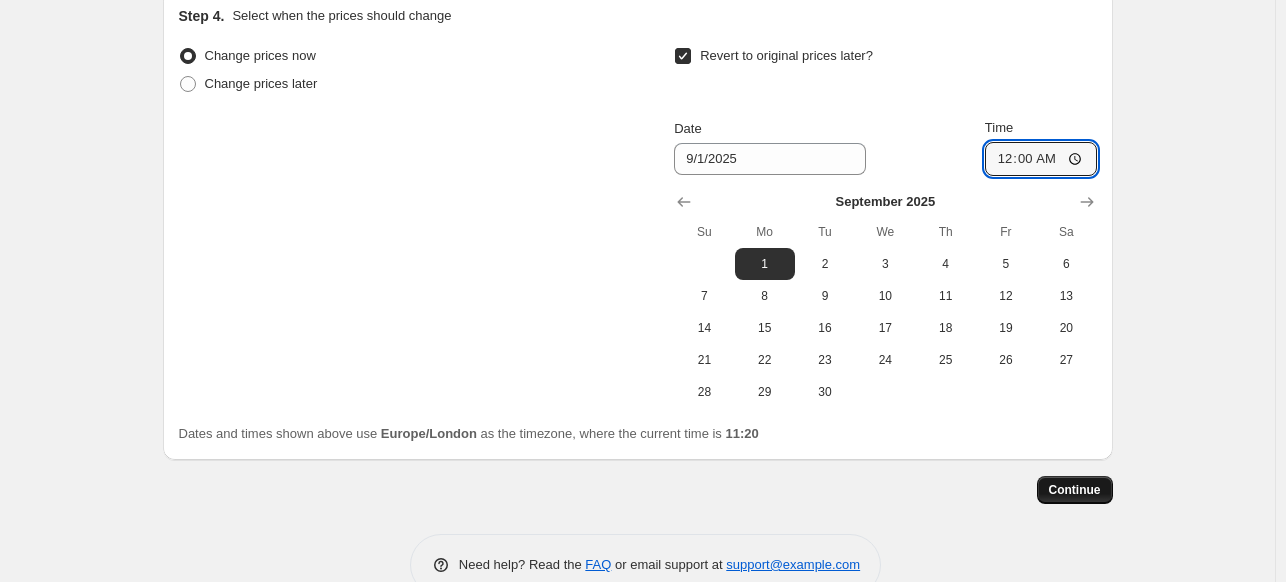 click on "Continue" at bounding box center [1075, 490] 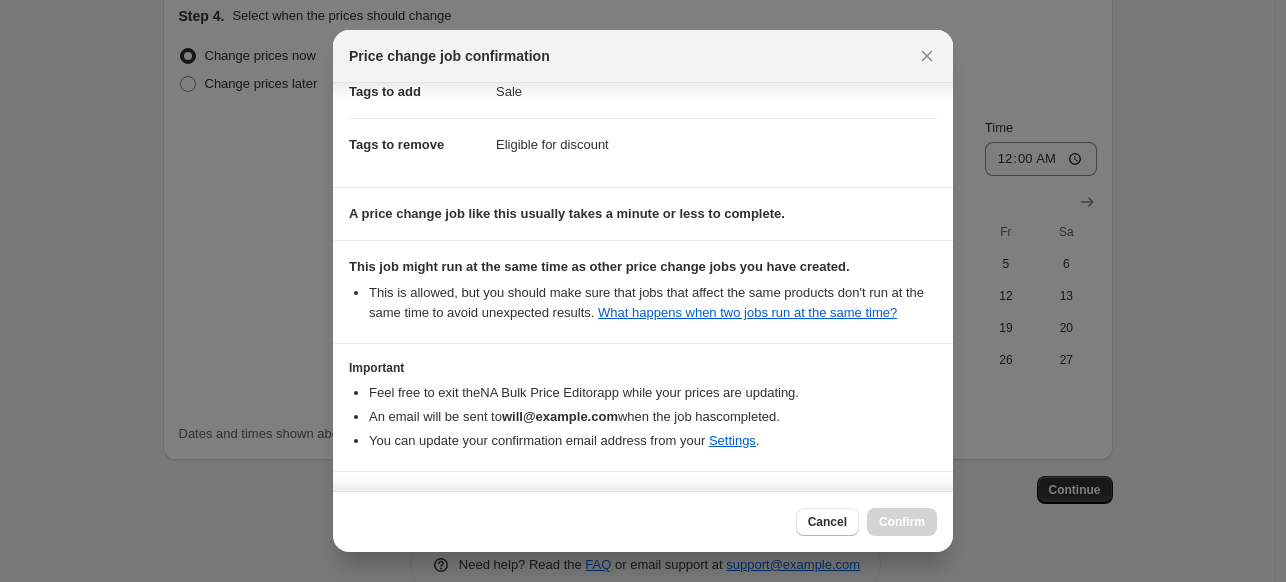 scroll, scrollTop: 403, scrollLeft: 0, axis: vertical 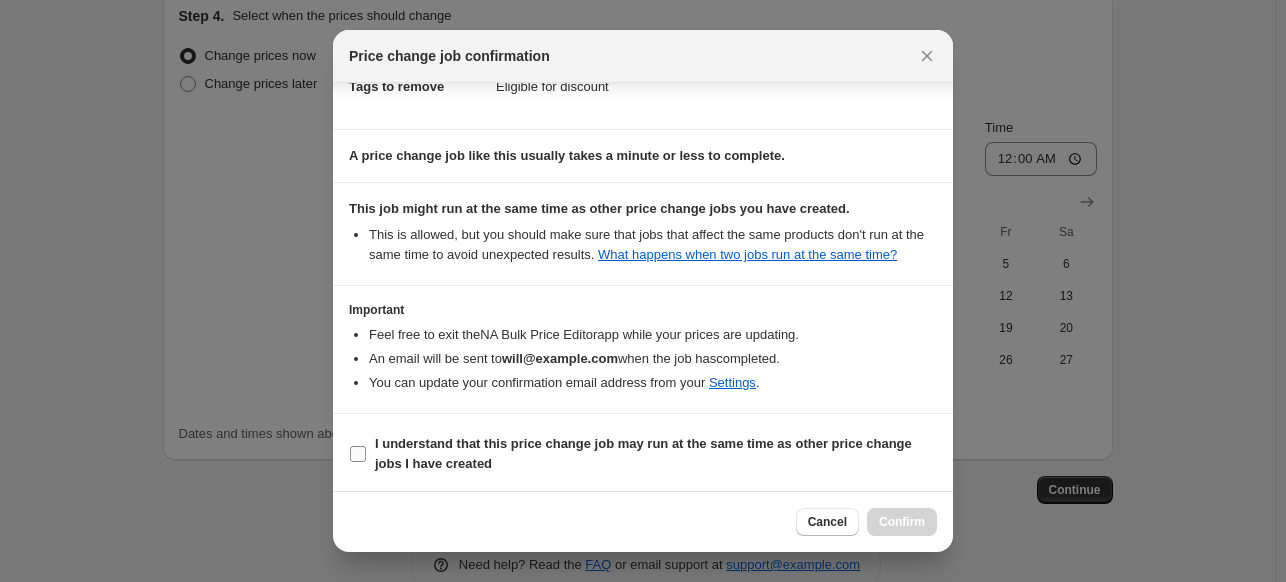click on "I understand that this price change job may run at the same time as other price change jobs I have created" at bounding box center (643, 454) 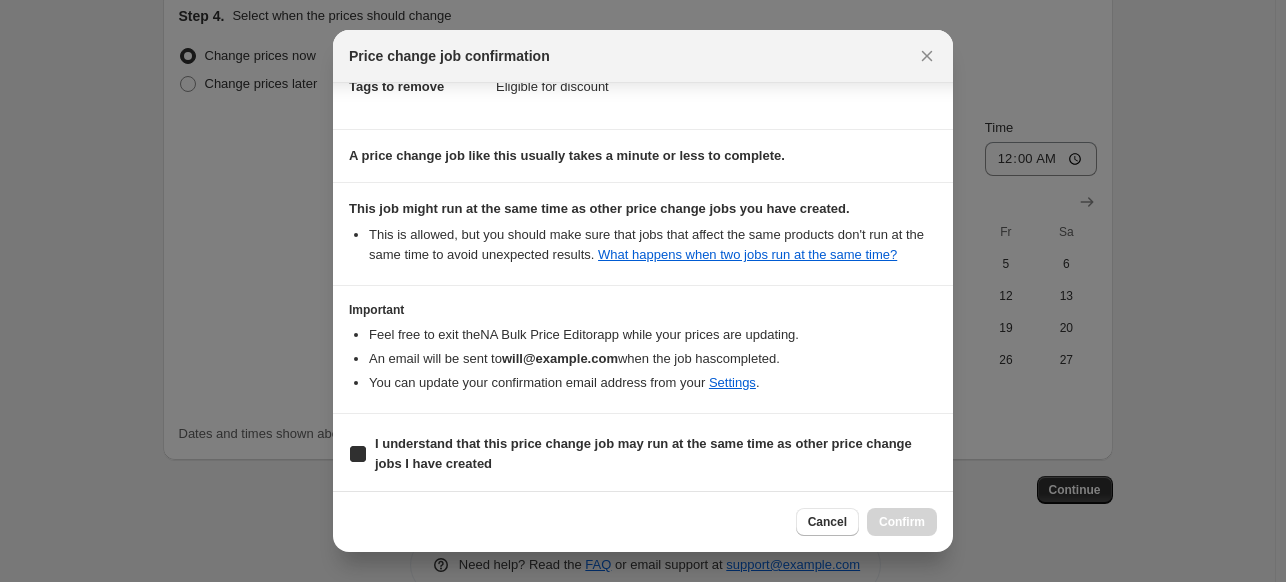 checkbox on "true" 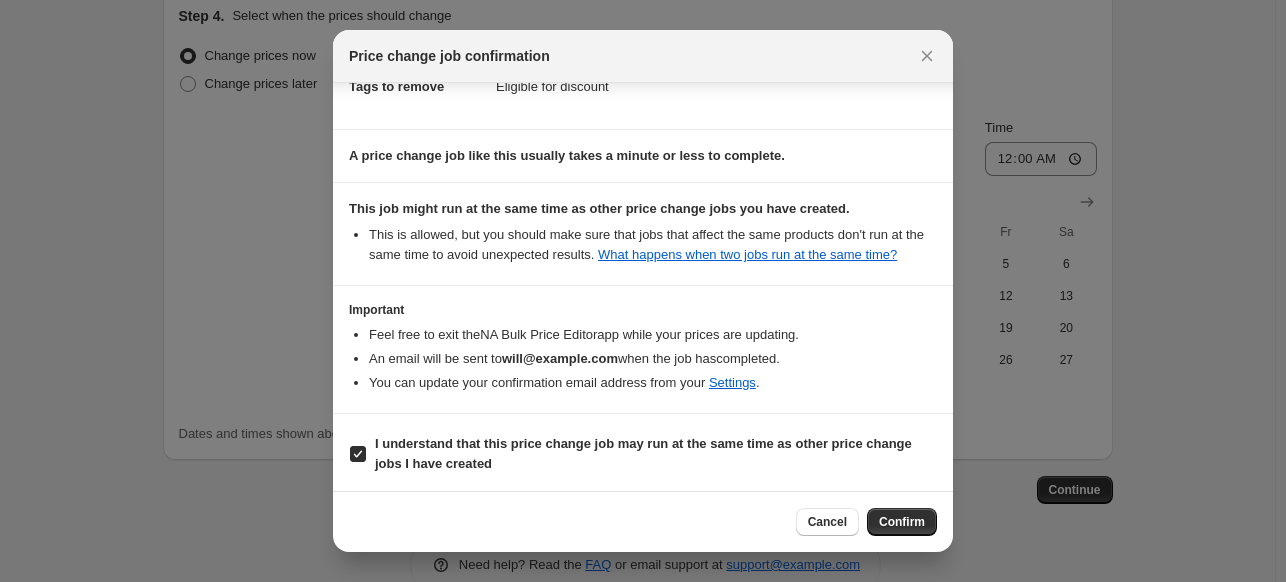 click on "Confirm" at bounding box center (902, 522) 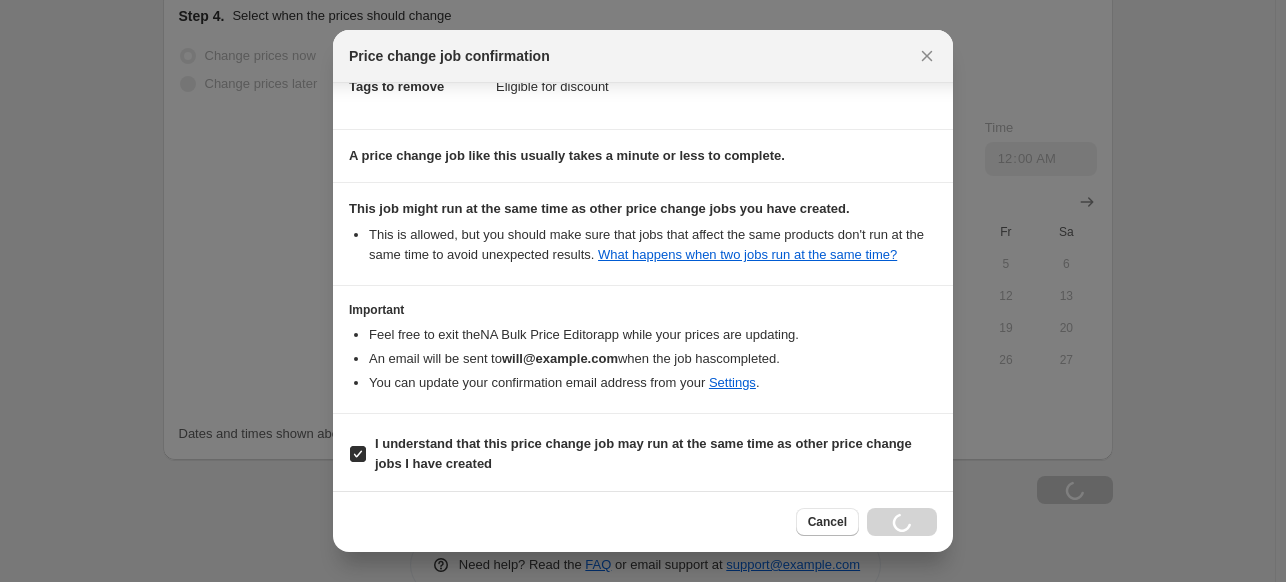 scroll, scrollTop: 1976, scrollLeft: 0, axis: vertical 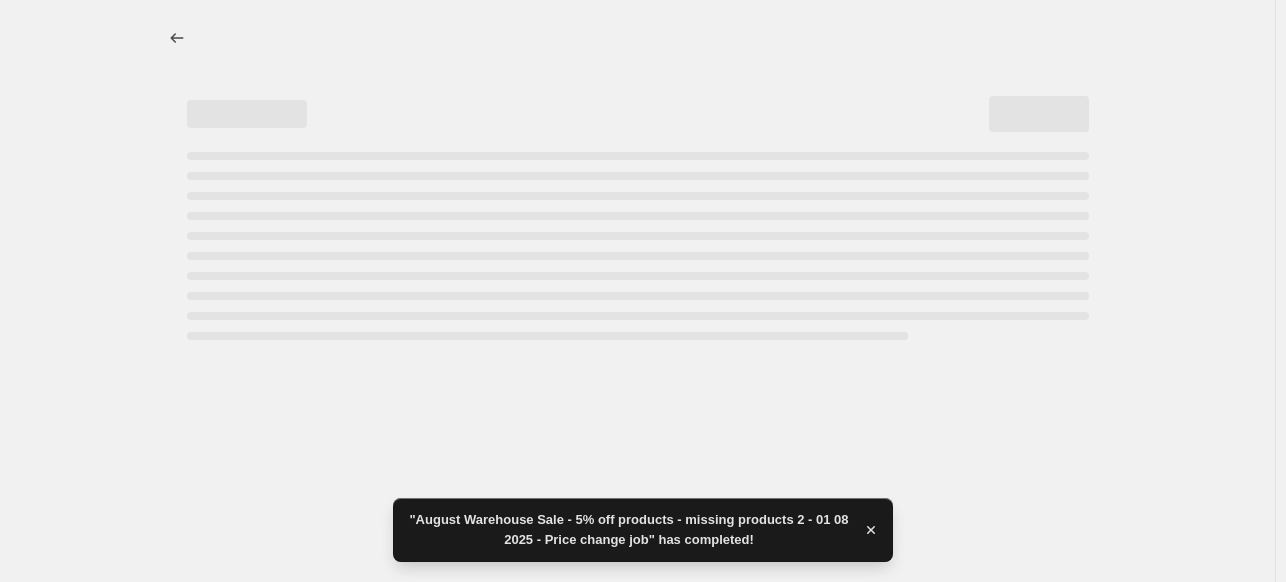 select on "percentage" 